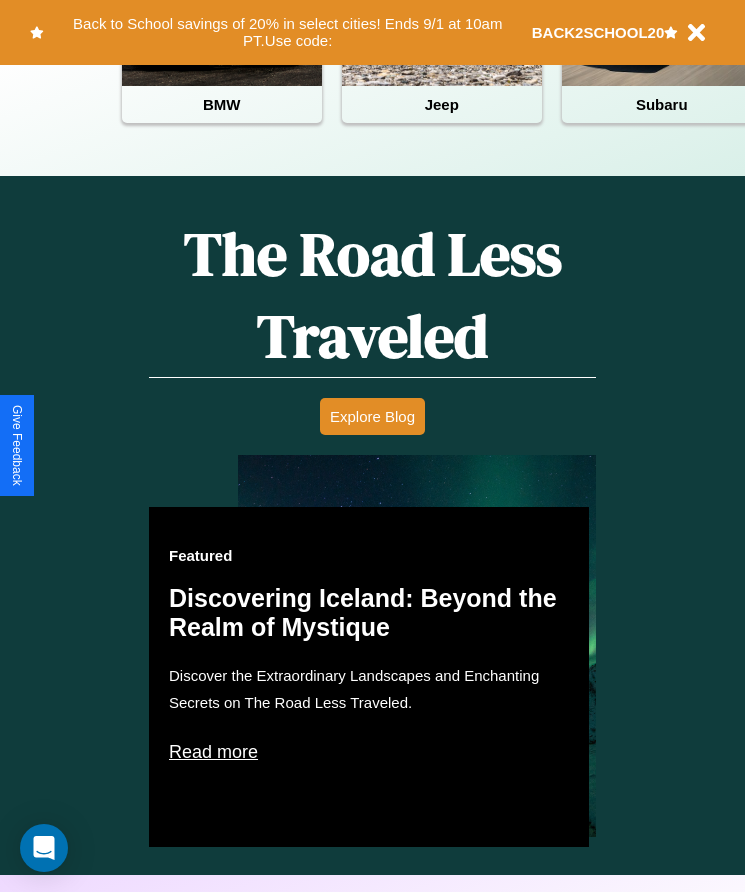 scroll, scrollTop: 907, scrollLeft: 0, axis: vertical 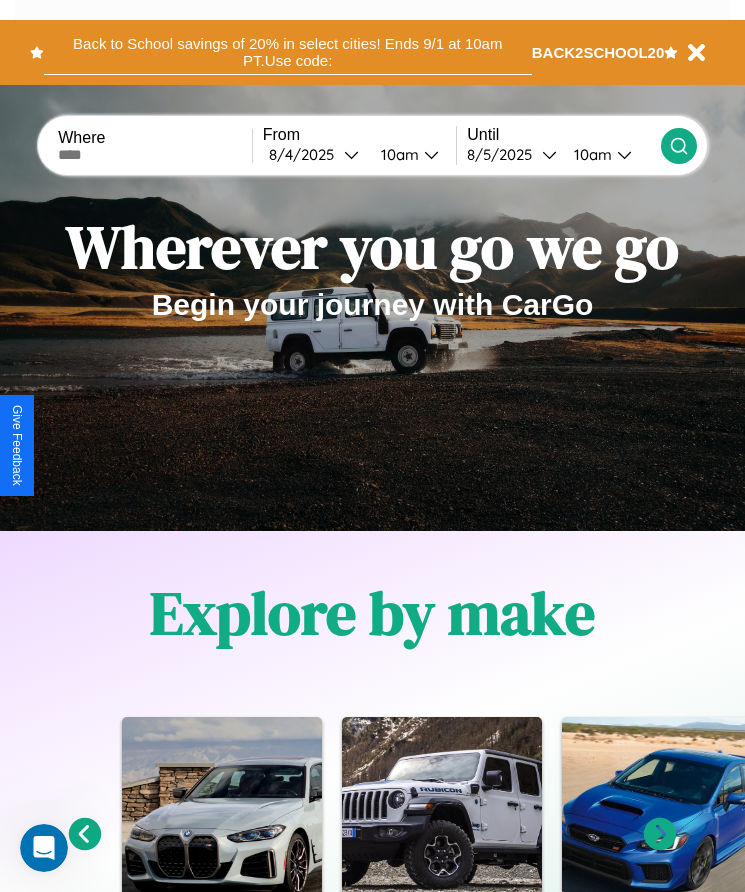 click on "Back to School savings of 20% in select cities! Ends 9/1 at 10am PT.  Use code:" at bounding box center (288, 52) 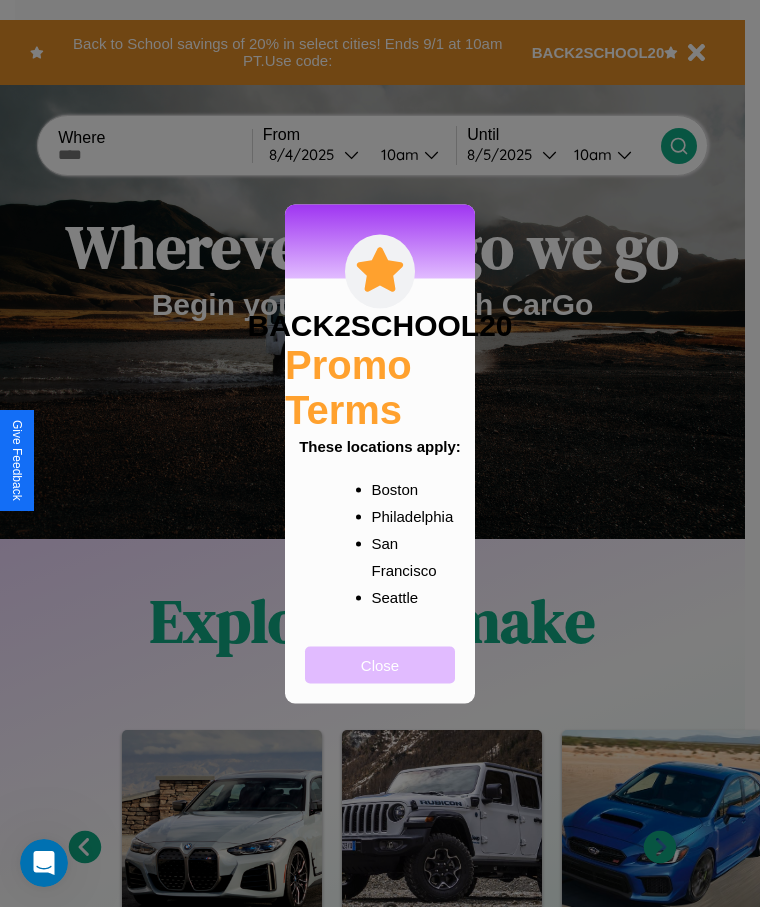 click on "Close" at bounding box center (380, 664) 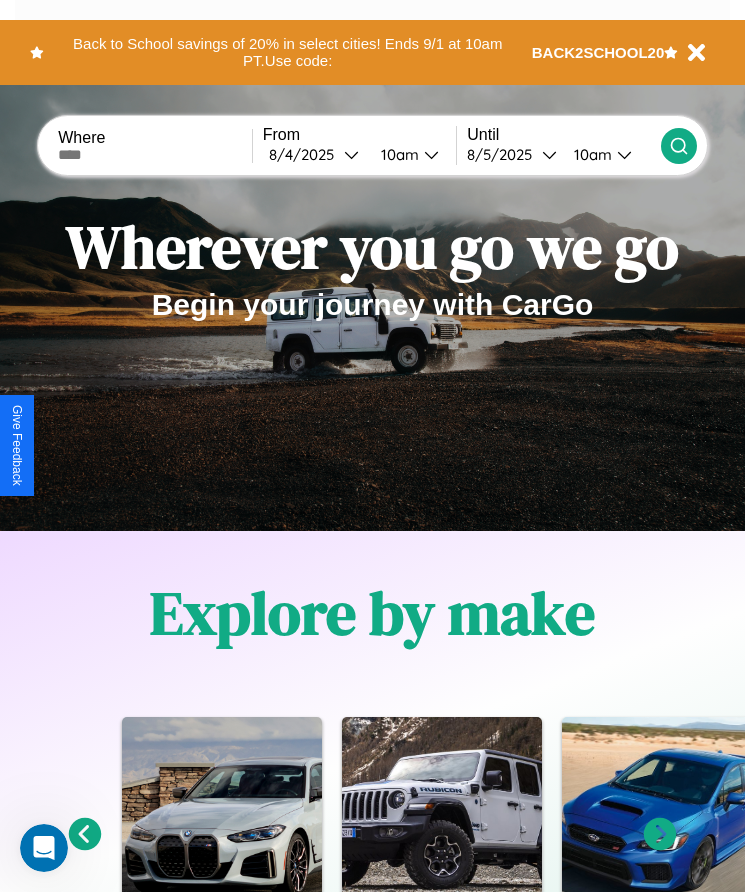 click at bounding box center [155, 155] 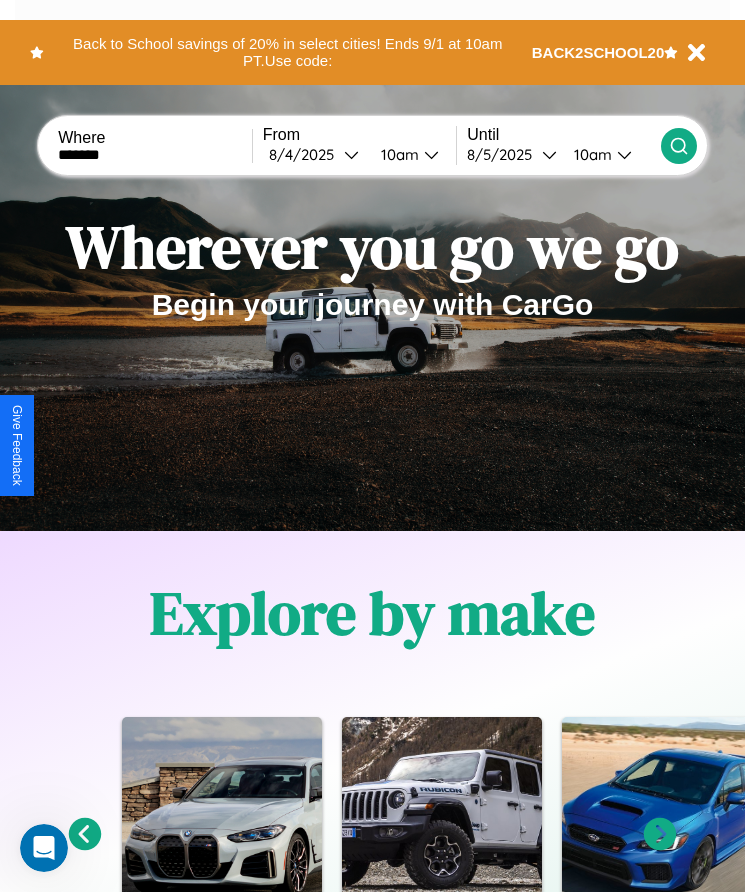 type on "*******" 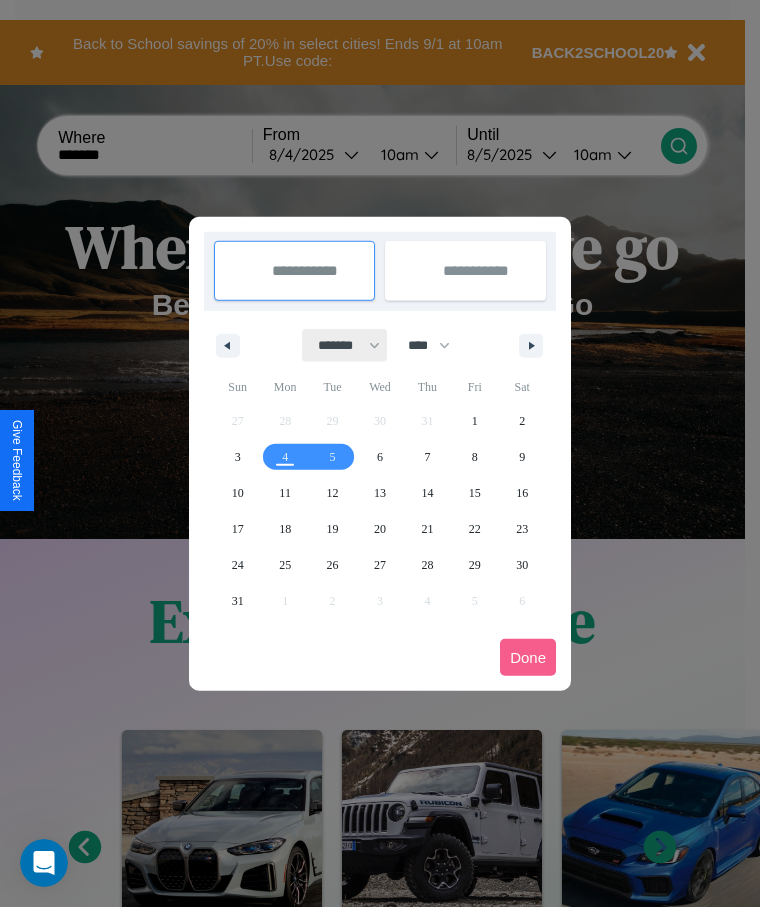 click on "******* ******** ***** ***** *** **** **** ****** ********* ******* ******** ********" at bounding box center [345, 345] 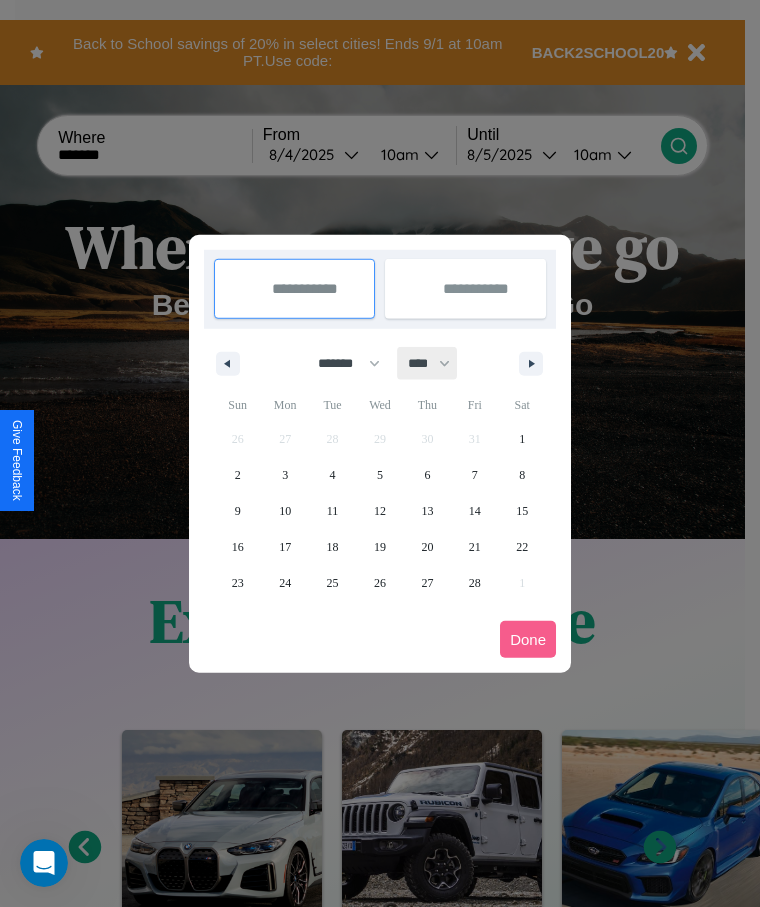 click on "**** **** **** **** **** **** **** **** **** **** **** **** **** **** **** **** **** **** **** **** **** **** **** **** **** **** **** **** **** **** **** **** **** **** **** **** **** **** **** **** **** **** **** **** **** **** **** **** **** **** **** **** **** **** **** **** **** **** **** **** **** **** **** **** **** **** **** **** **** **** **** **** **** **** **** **** **** **** **** **** **** **** **** **** **** **** **** **** **** **** **** **** **** **** **** **** **** **** **** **** **** **** **** **** **** **** **** **** **** **** **** **** **** **** **** **** **** **** **** **** ****" at bounding box center (428, 363) 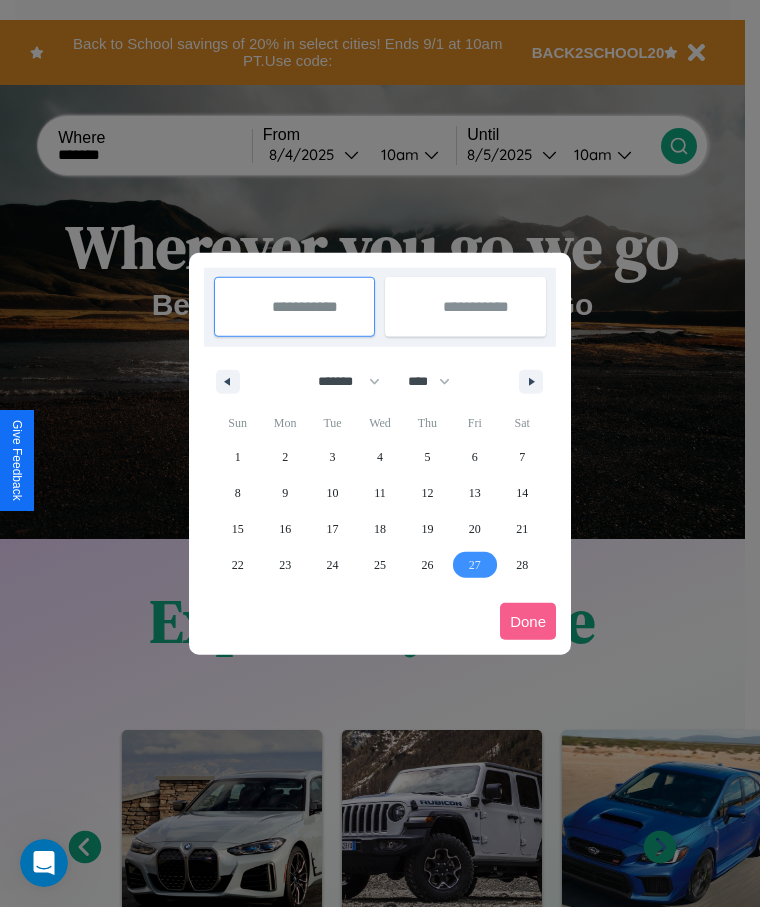 click on "27" at bounding box center (475, 565) 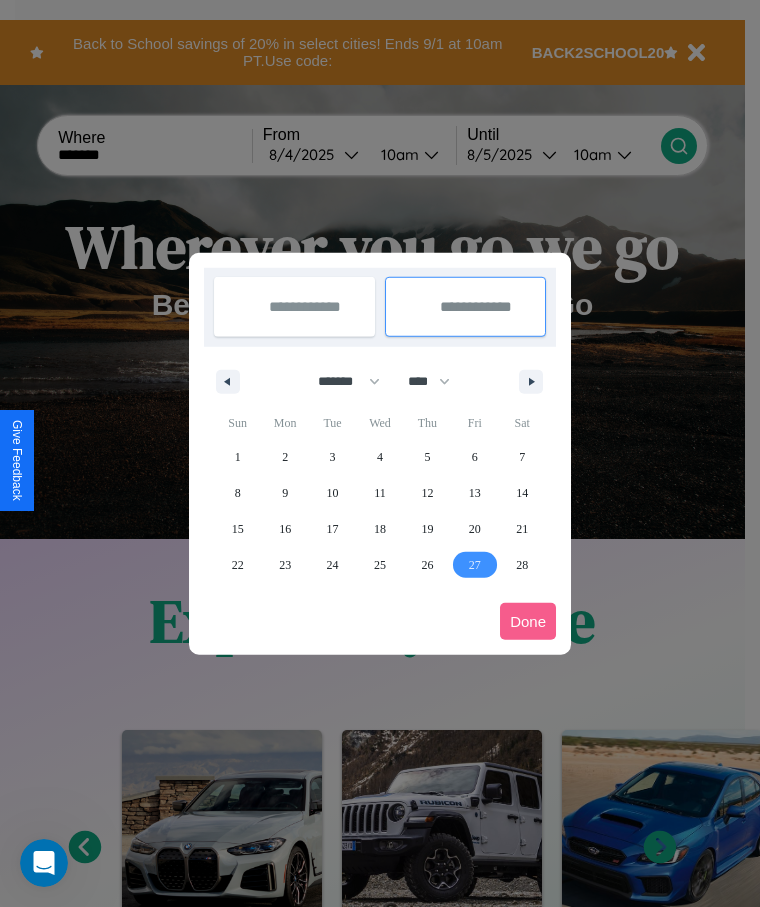 type on "**********" 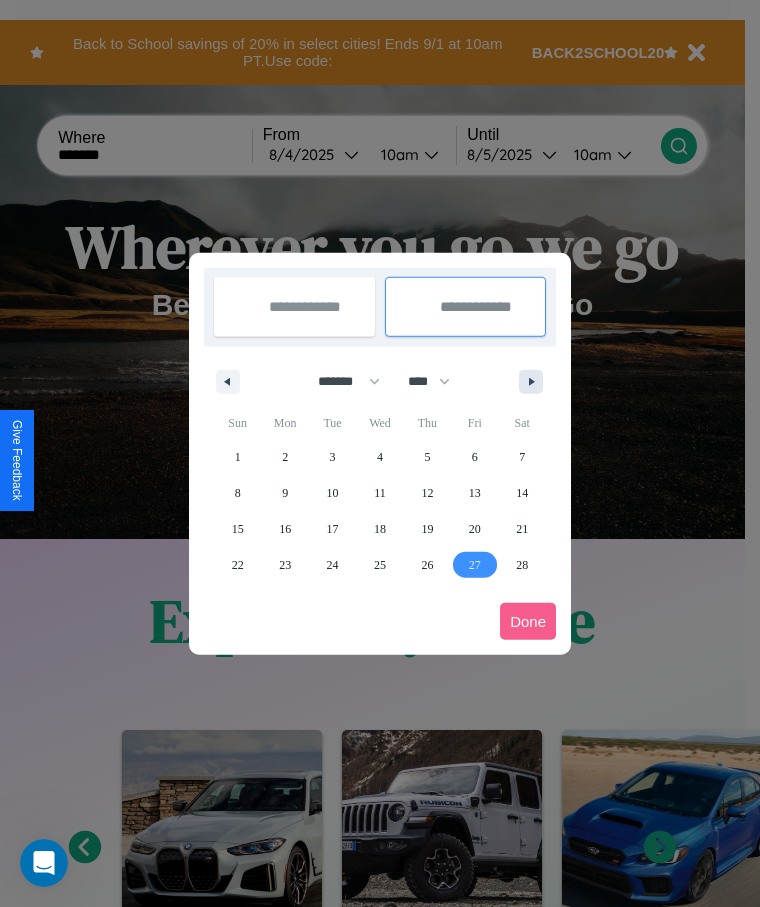 click at bounding box center [535, 382] 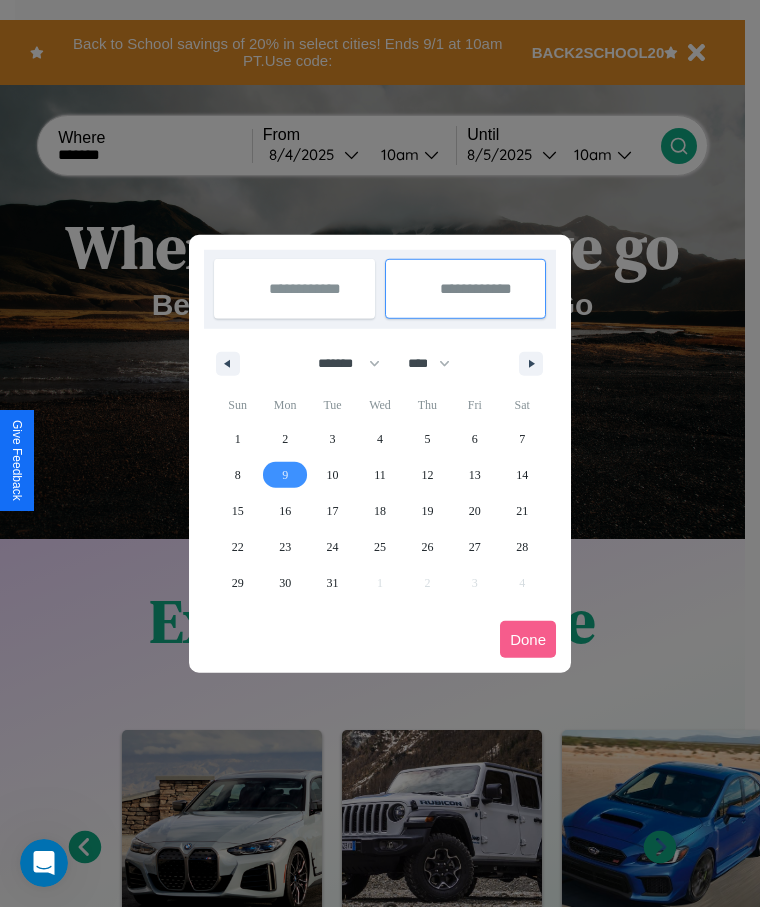 click on "9" at bounding box center (285, 475) 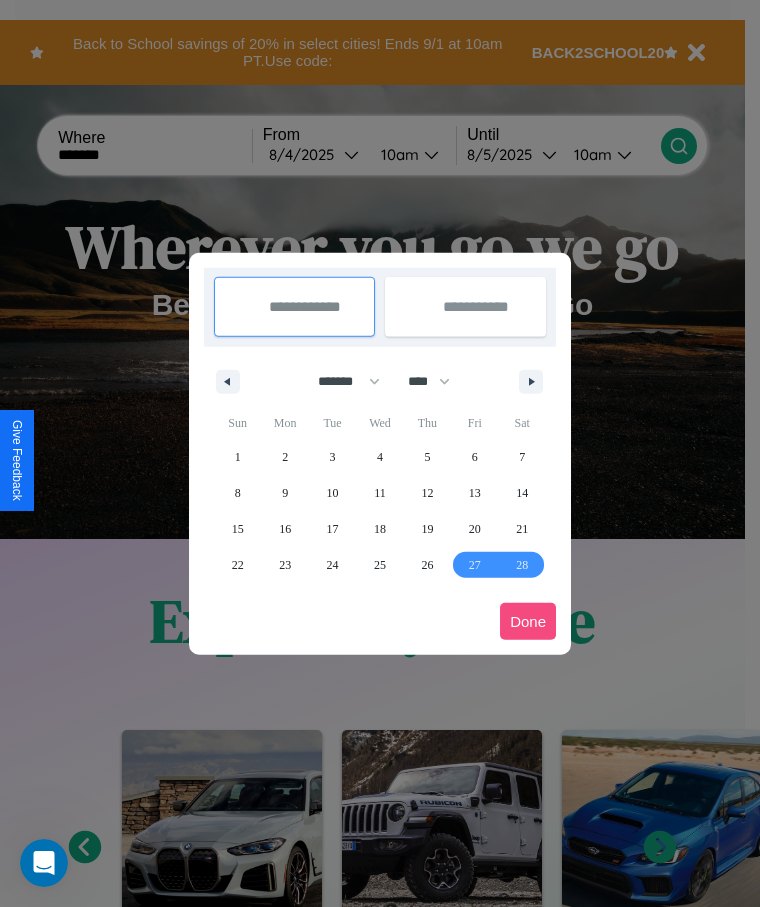 click on "Done" at bounding box center [528, 621] 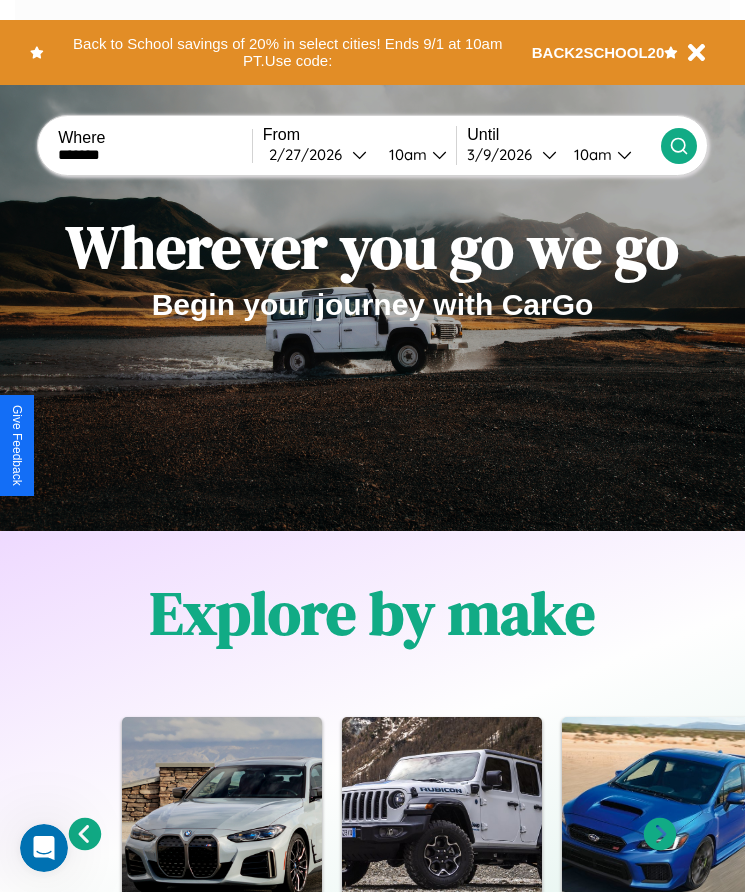 click 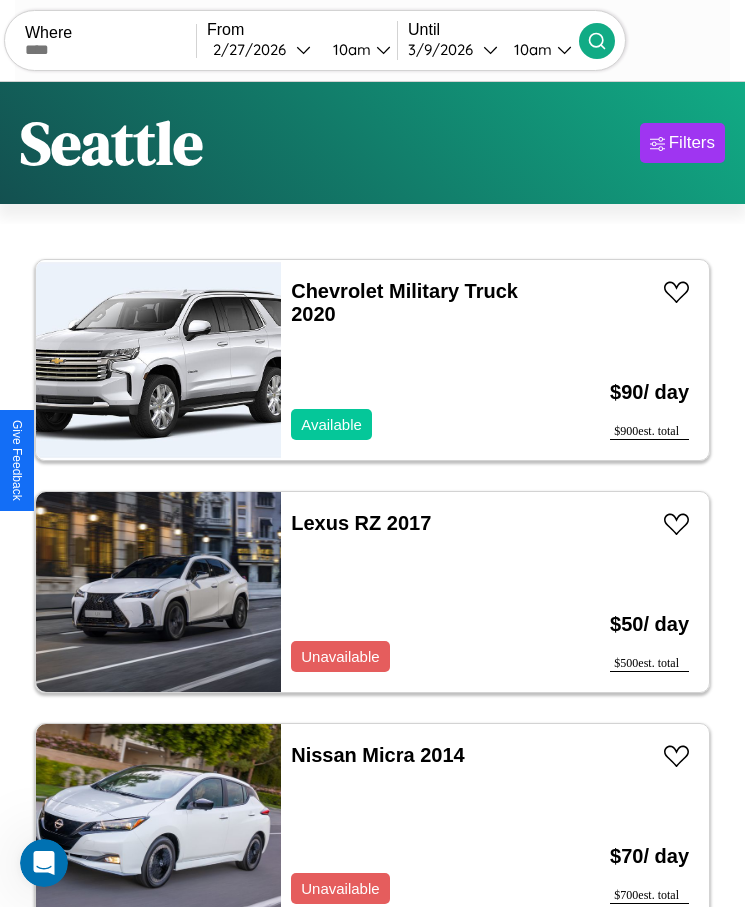 scroll, scrollTop: 50, scrollLeft: 0, axis: vertical 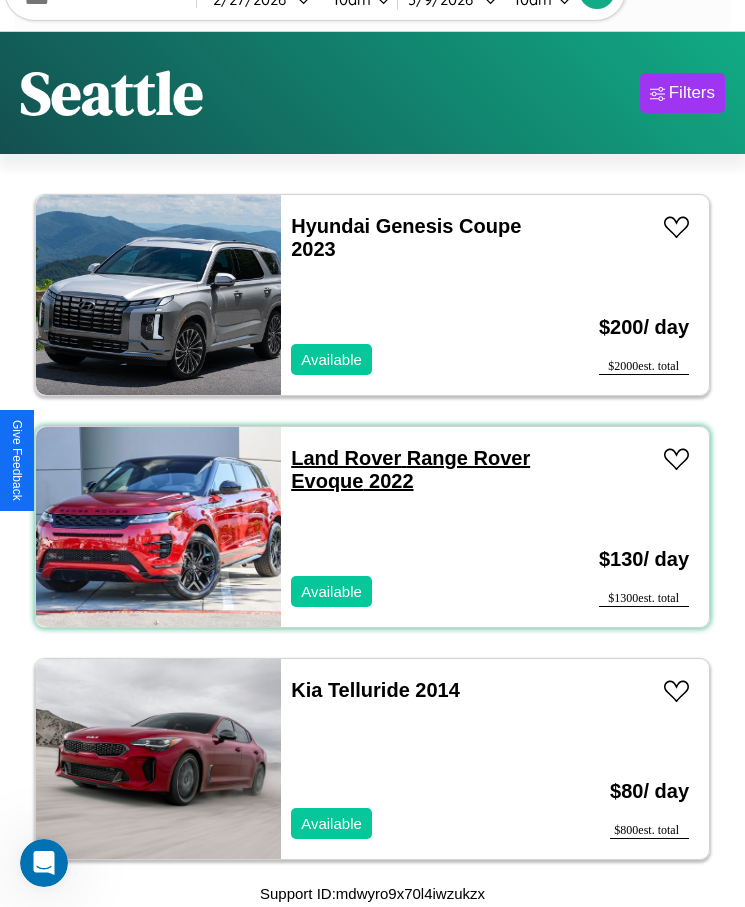 click on "Land Rover   Range Rover Evoque   2022" at bounding box center [410, 469] 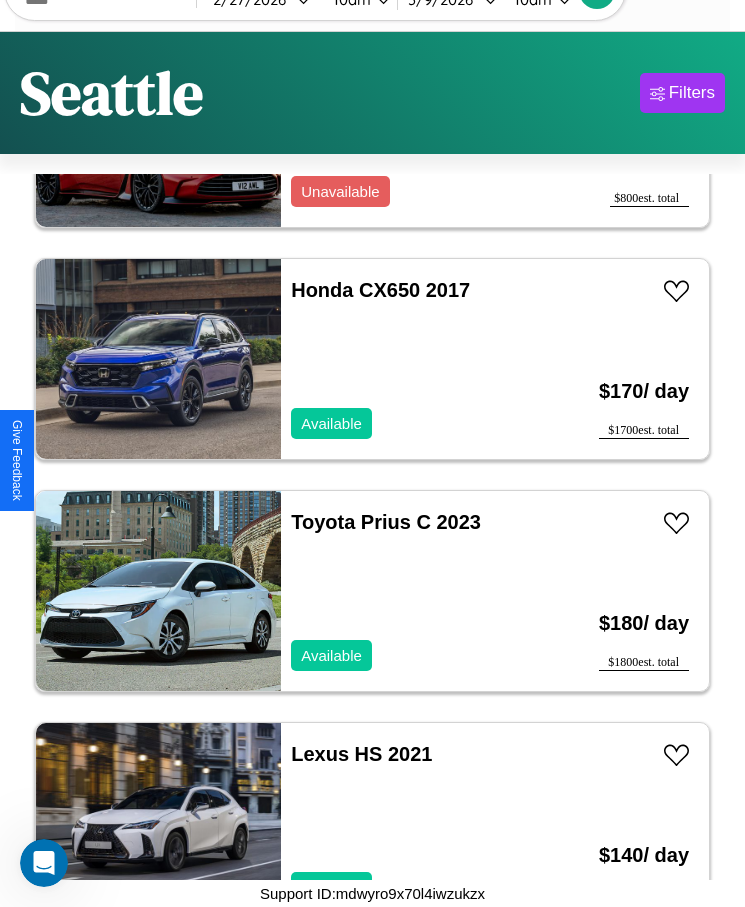 scroll, scrollTop: 26246, scrollLeft: 0, axis: vertical 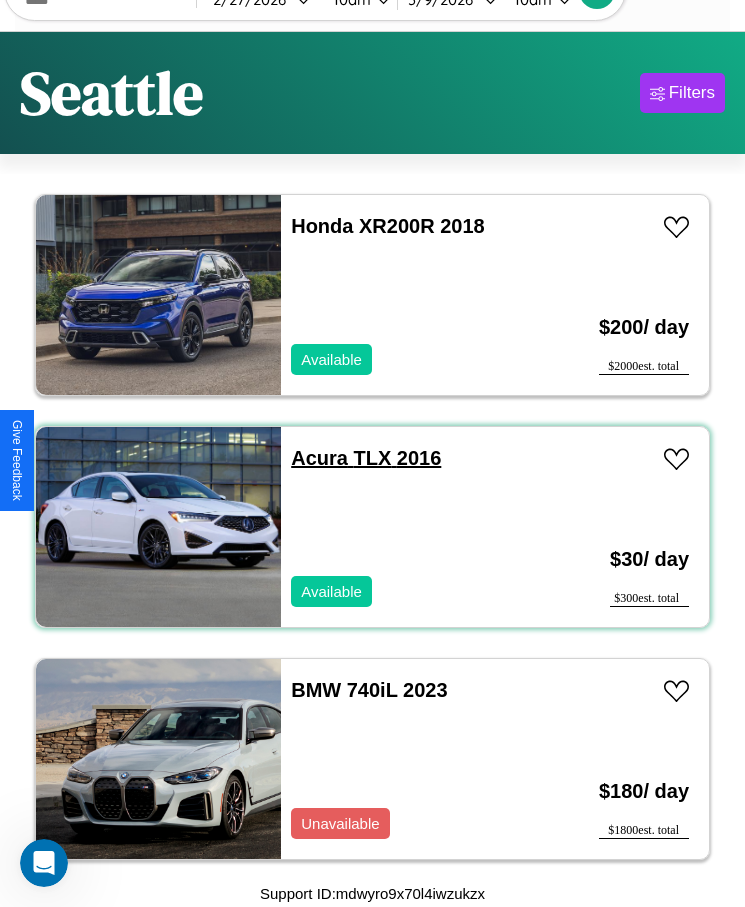 click on "Acura   TLX   2016" at bounding box center (366, 458) 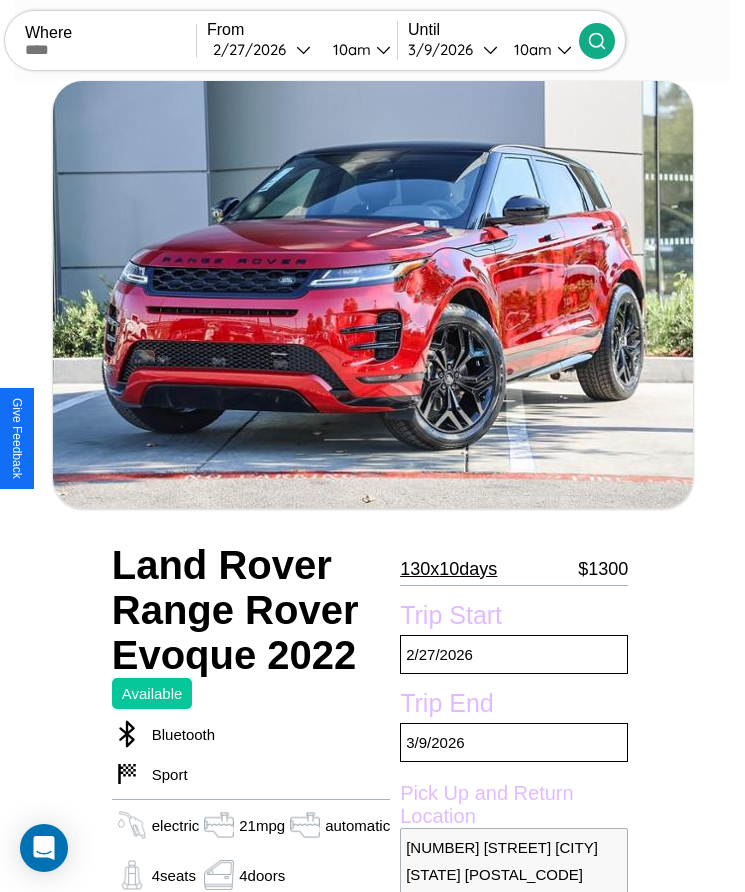 scroll, scrollTop: 123, scrollLeft: 0, axis: vertical 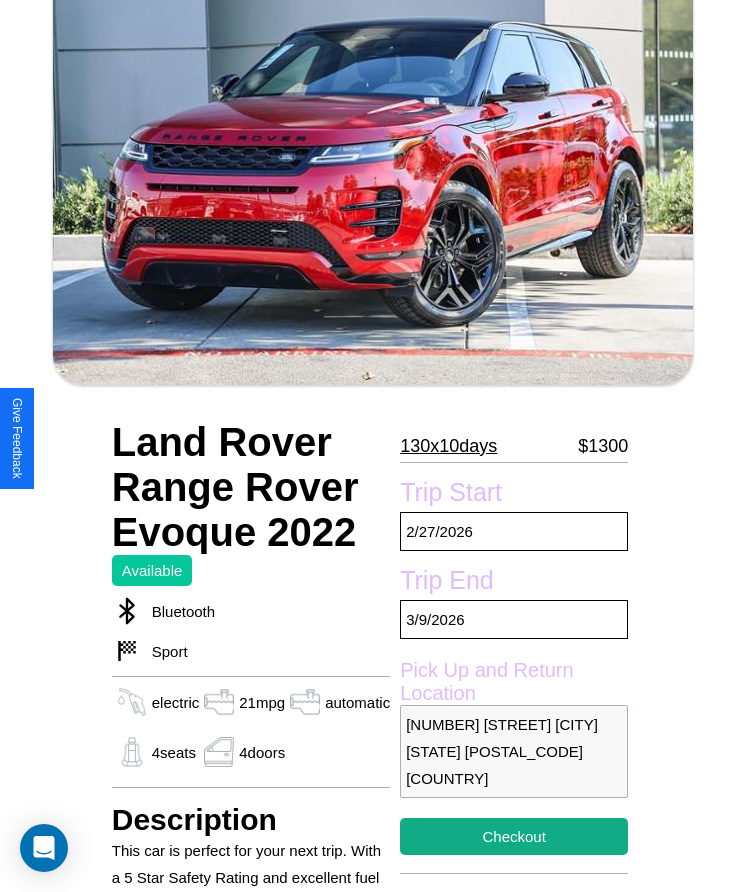 click on "130  x  10  days" at bounding box center [448, 446] 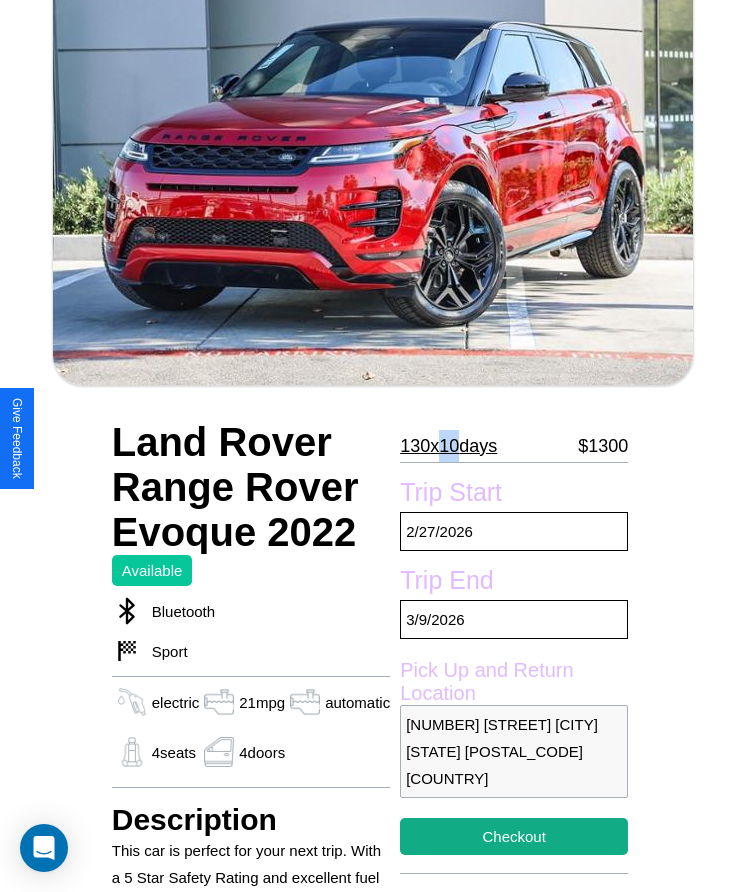 click on "130  x  10  days" at bounding box center (448, 446) 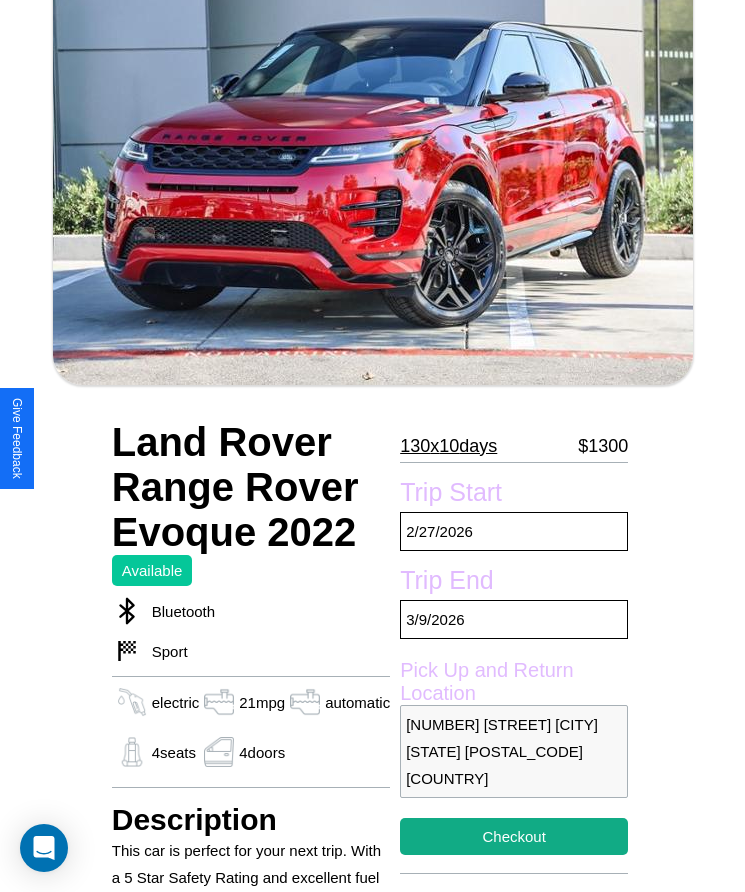 click on "130  x  10  days" at bounding box center (448, 446) 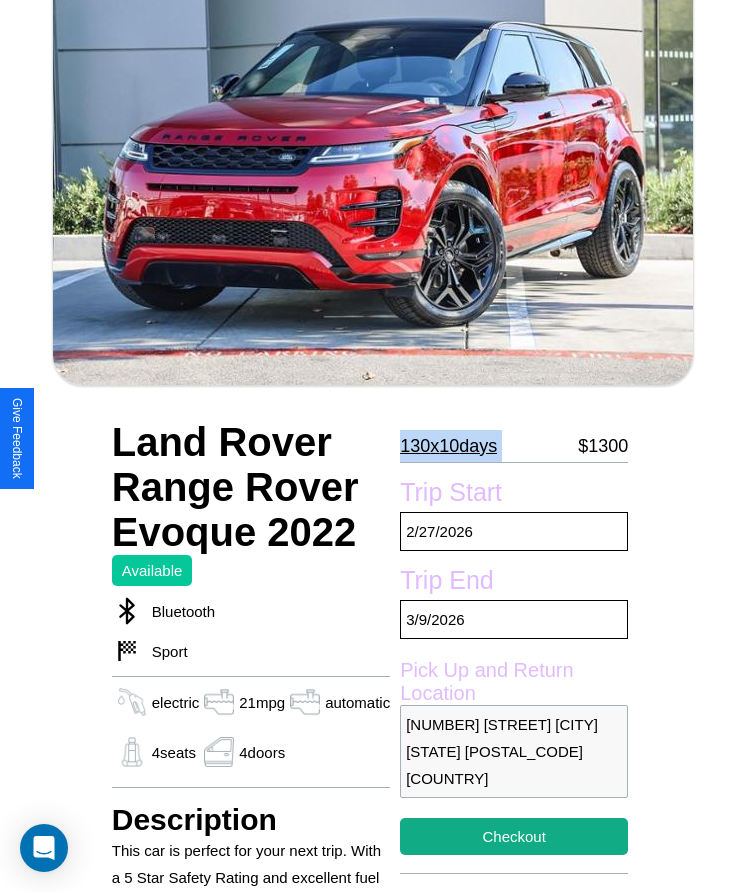 click on "130  x  10  days" at bounding box center [448, 446] 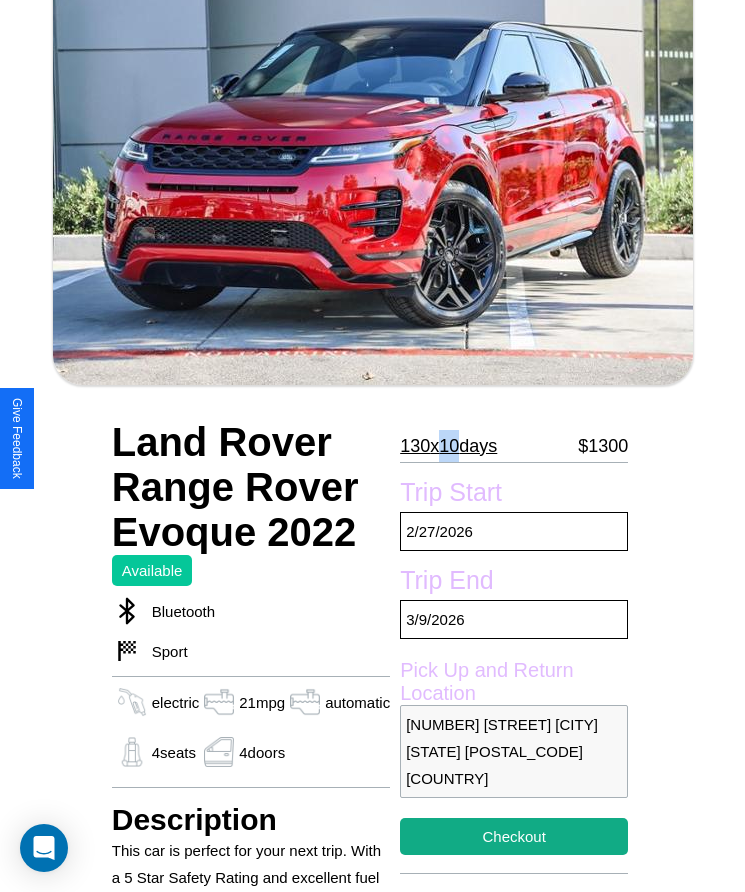 click on "130  x  10  days" at bounding box center [448, 446] 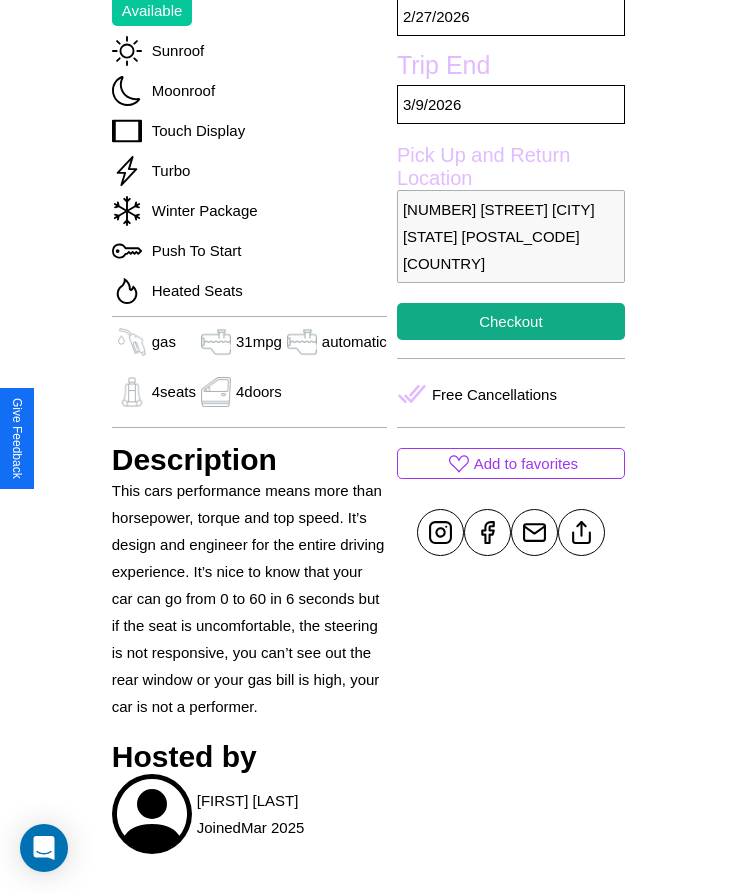 scroll, scrollTop: 727, scrollLeft: 0, axis: vertical 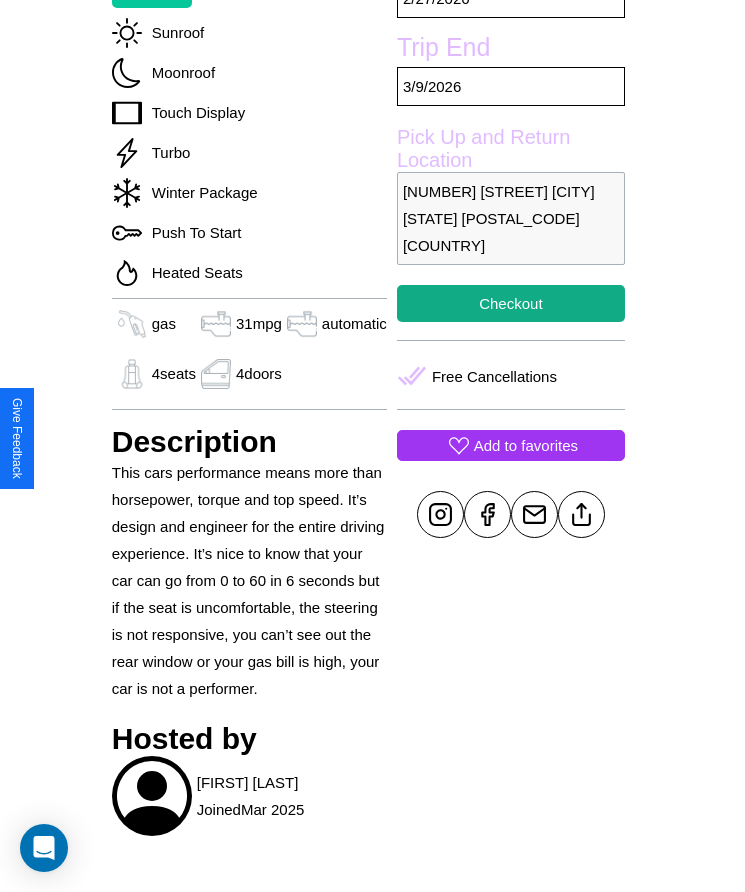 click on "Add to favorites" at bounding box center (526, 445) 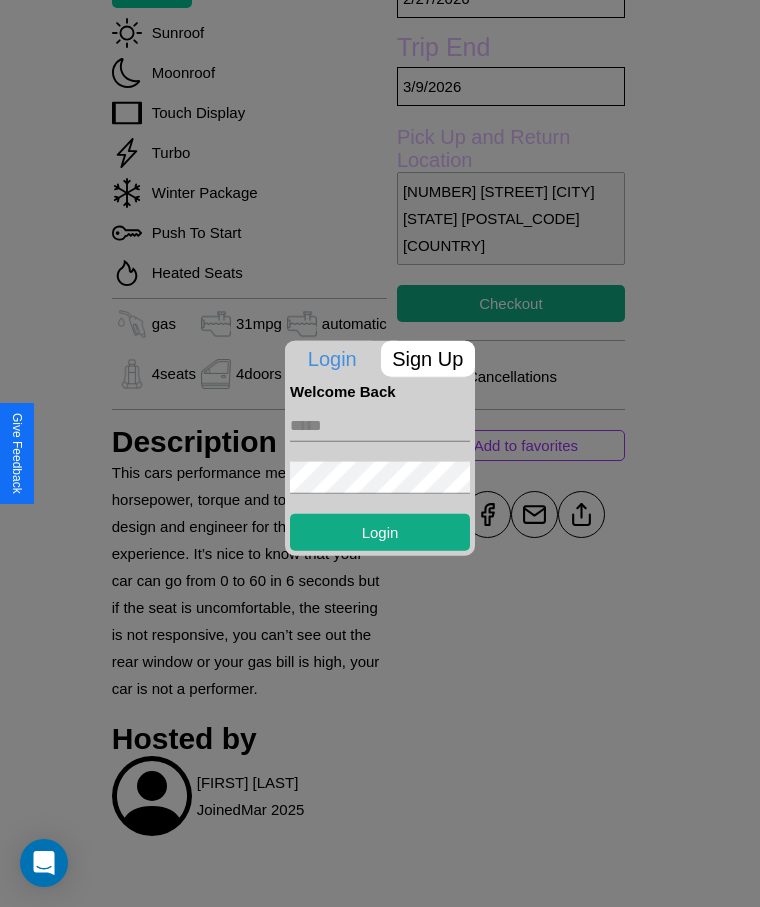 click on "Sign Up" at bounding box center [428, 358] 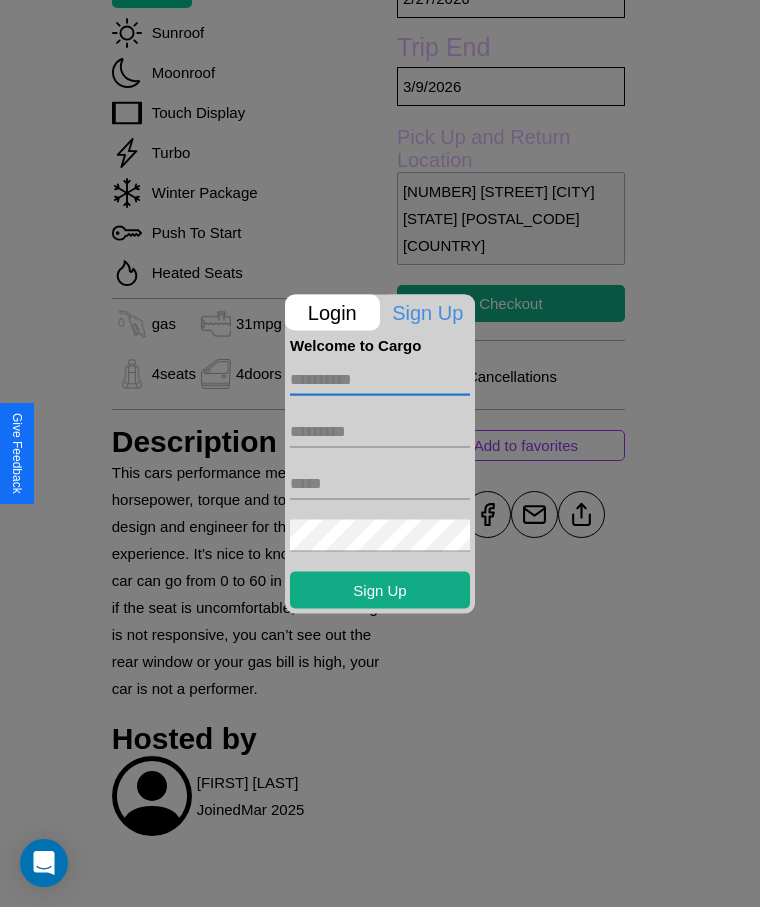 click at bounding box center (380, 379) 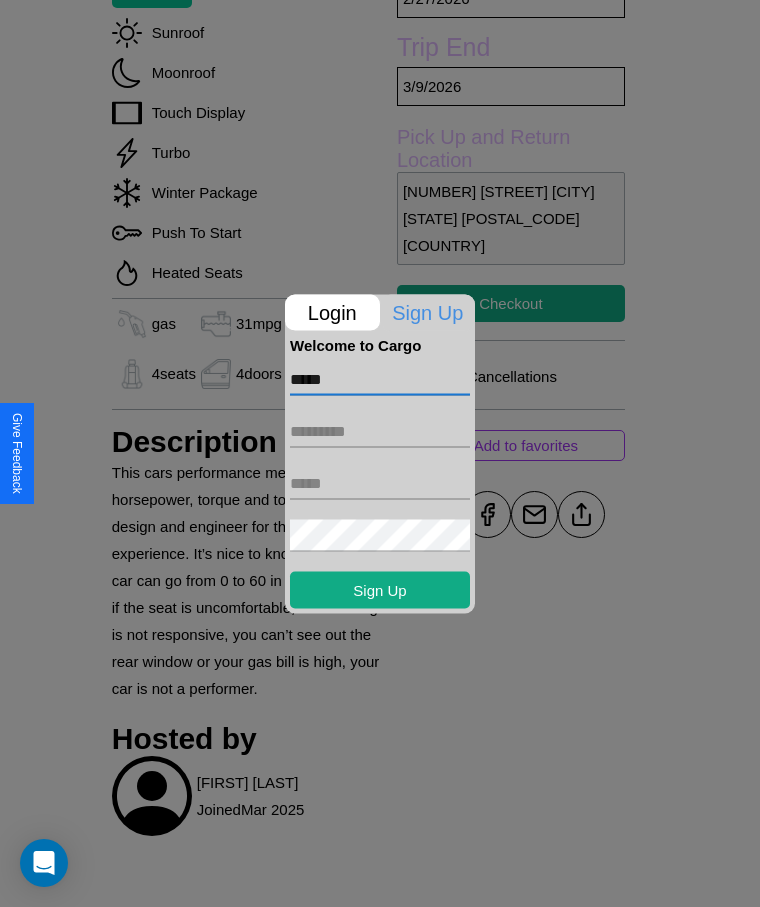 type on "*****" 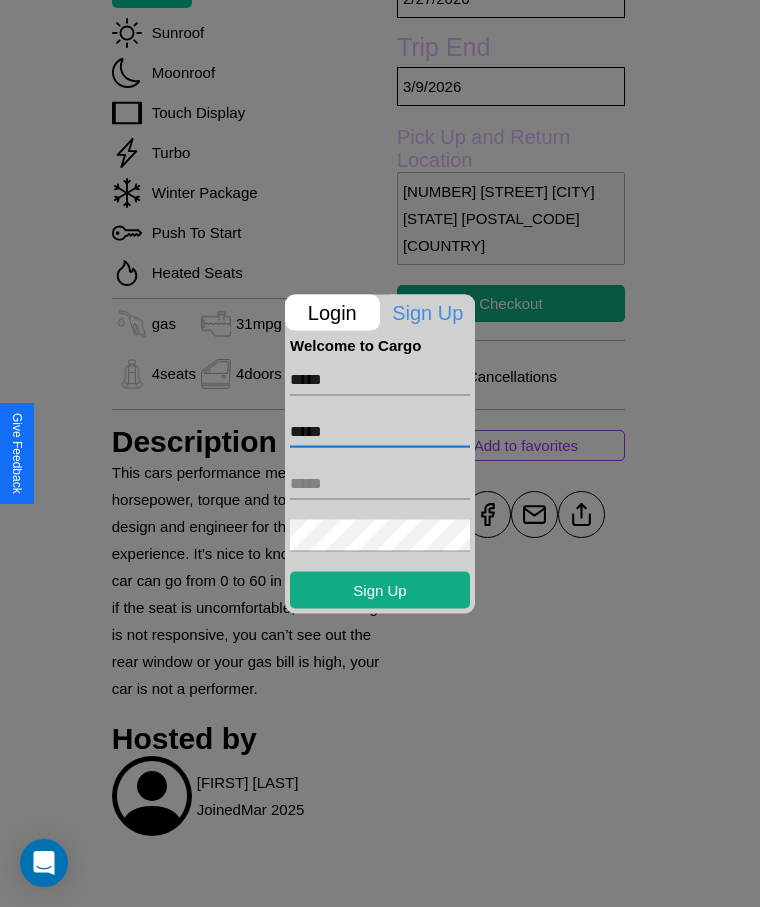 type on "*****" 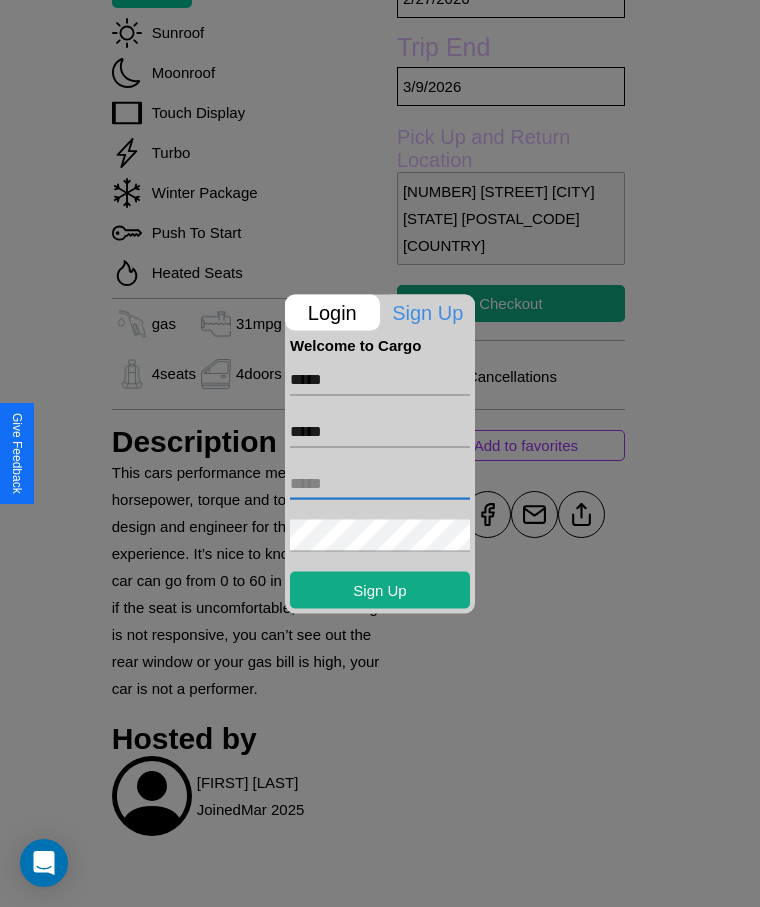 click at bounding box center (380, 483) 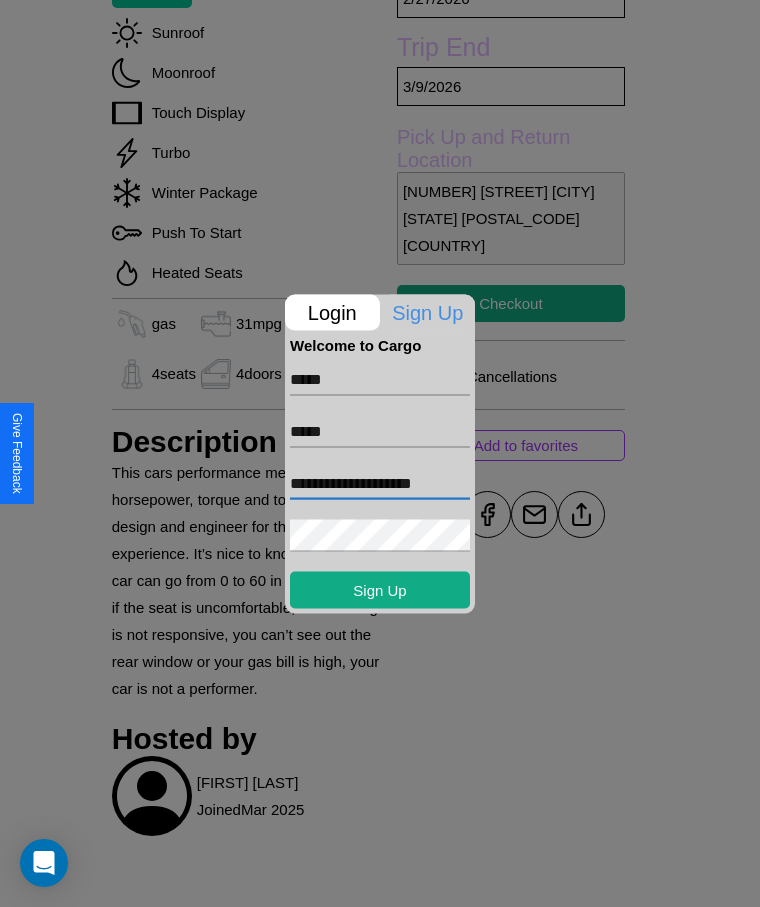 type on "**********" 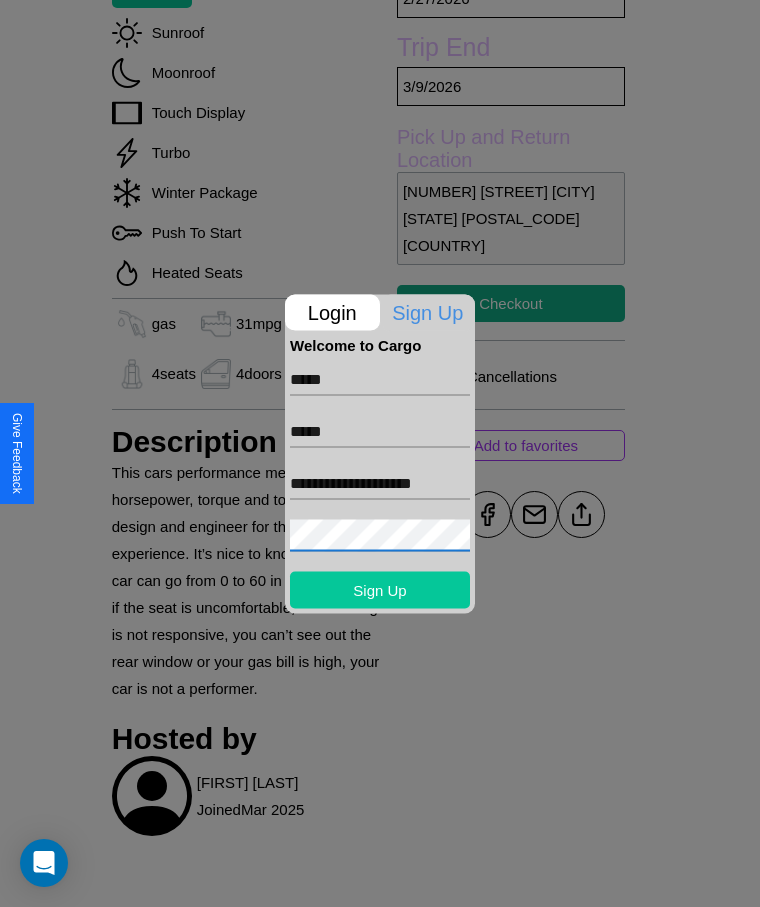 click on "Sign Up" at bounding box center [380, 589] 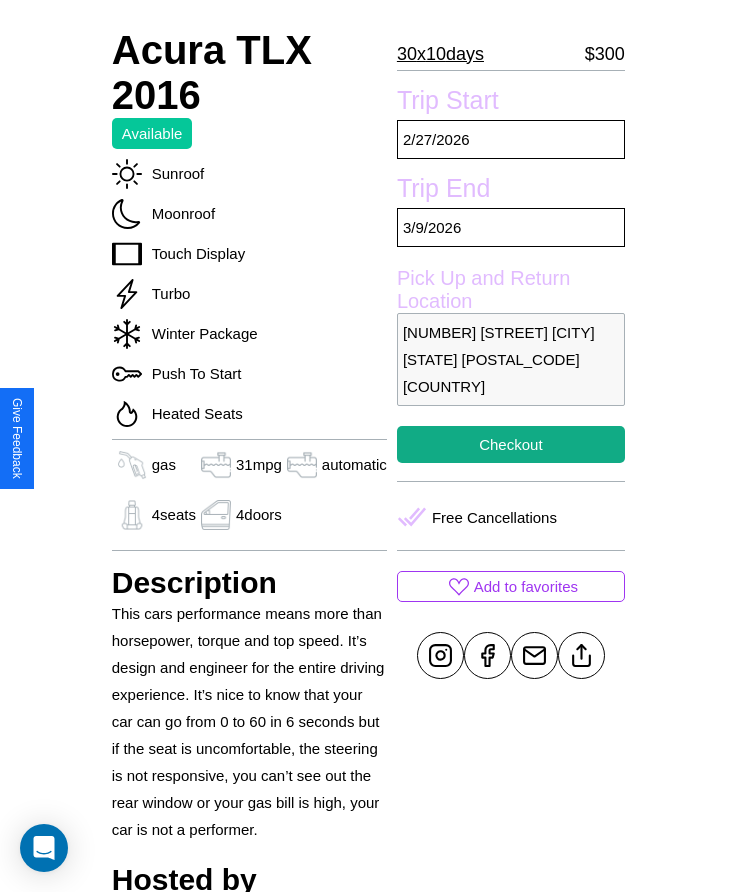 scroll, scrollTop: 585, scrollLeft: 0, axis: vertical 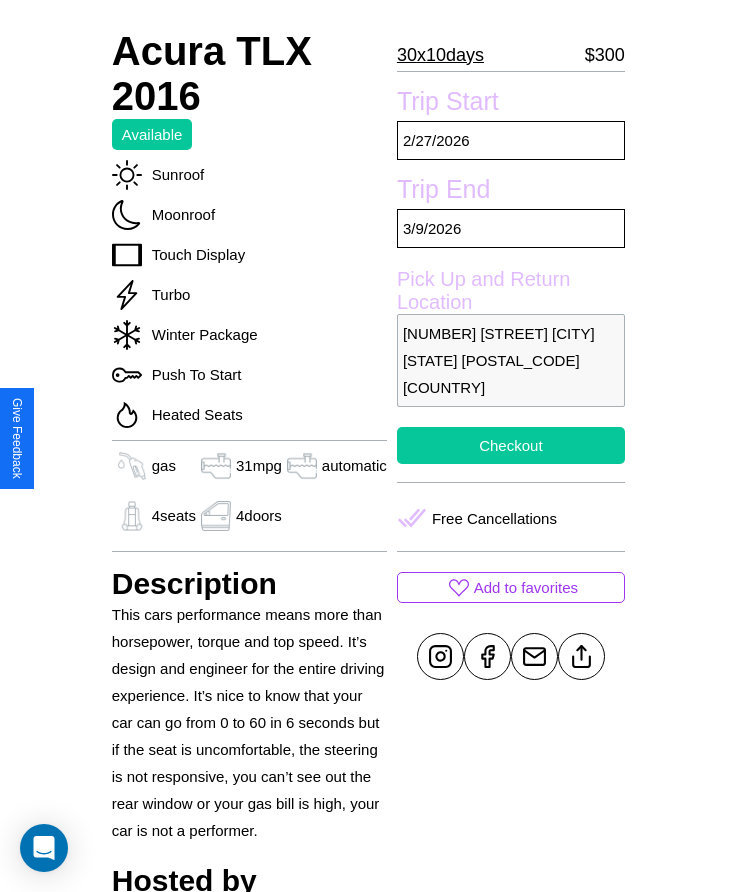 click on "Checkout" at bounding box center [511, 445] 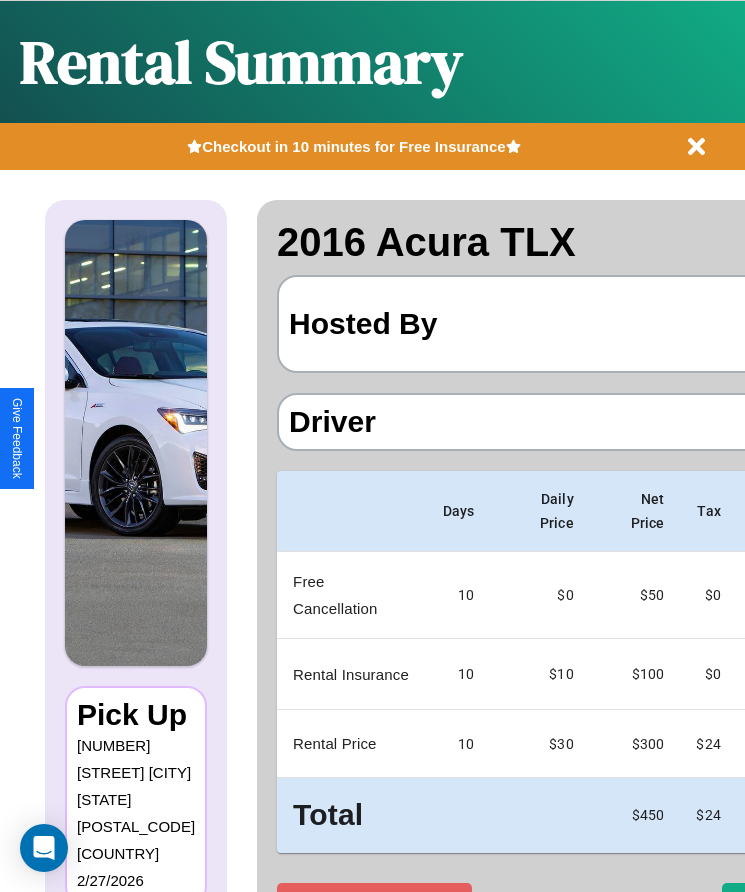 scroll, scrollTop: 0, scrollLeft: 127, axis: horizontal 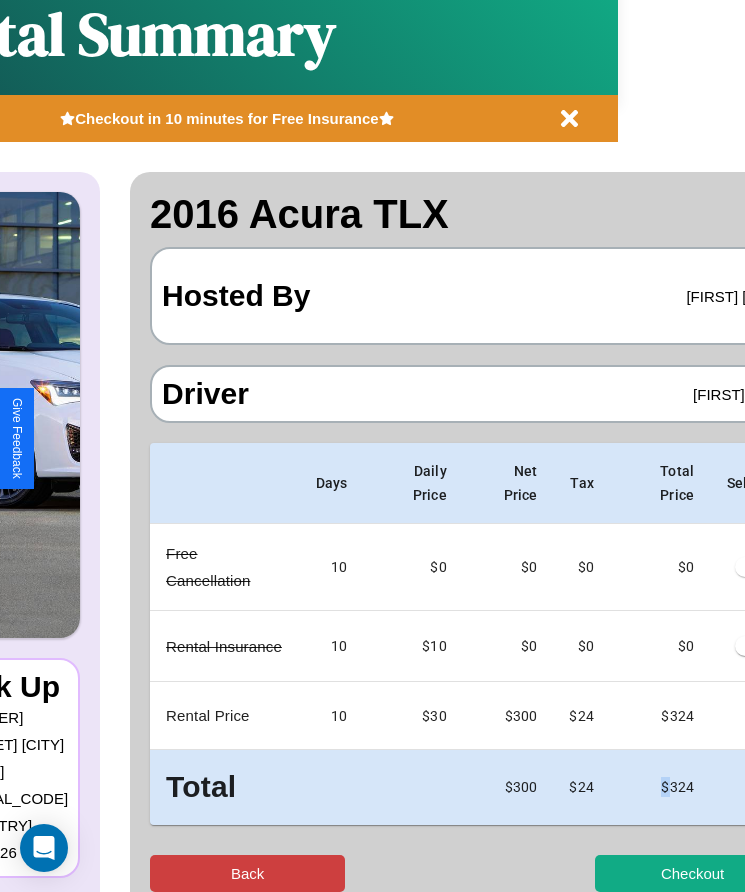click on "Back" at bounding box center [247, 873] 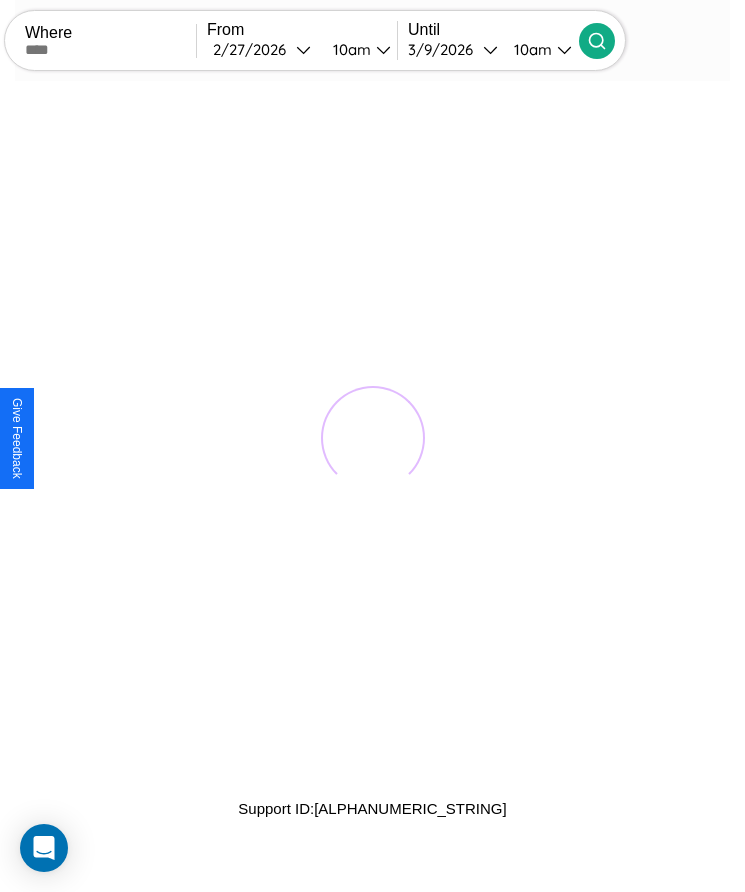 scroll, scrollTop: 0, scrollLeft: 0, axis: both 